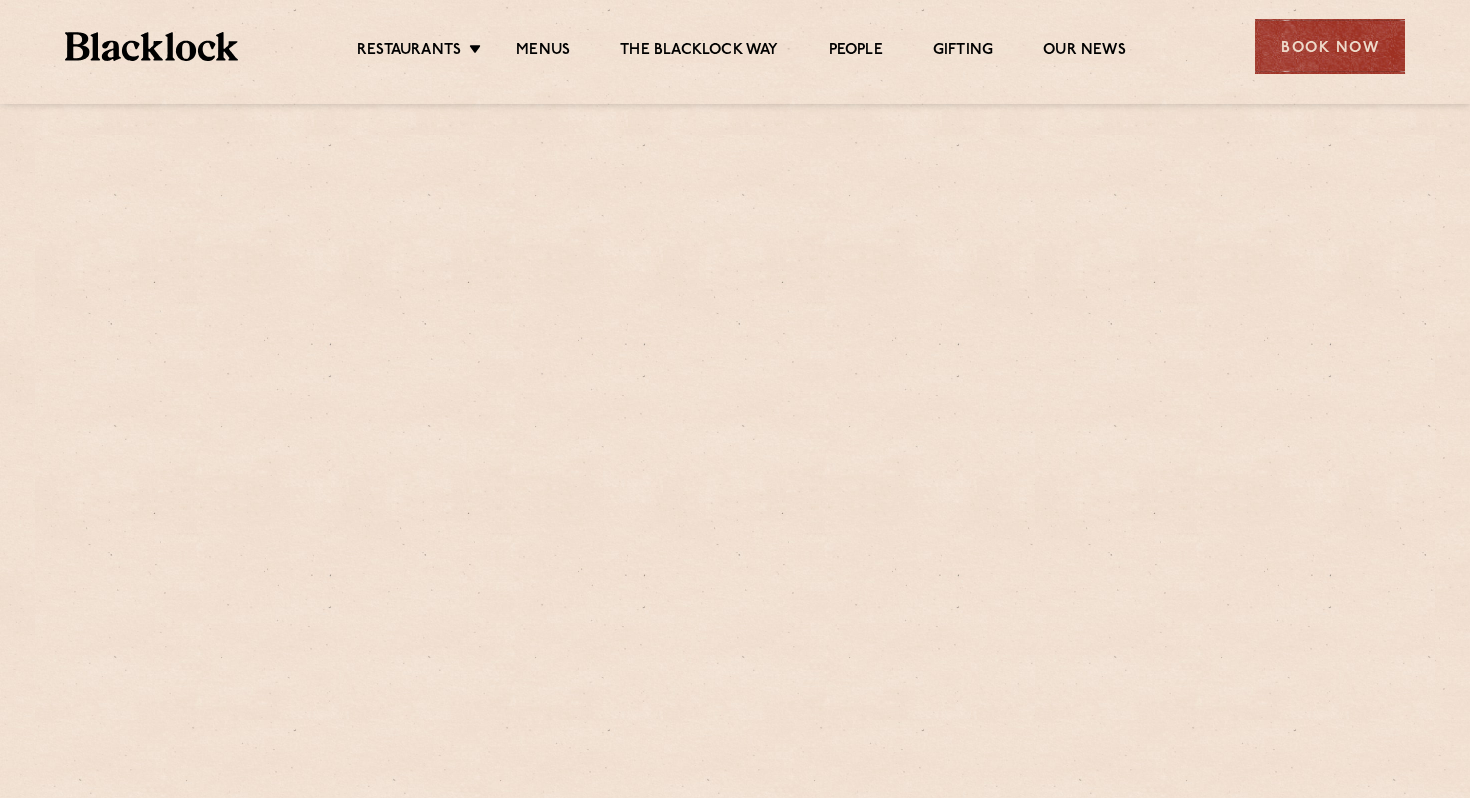 scroll, scrollTop: 0, scrollLeft: 0, axis: both 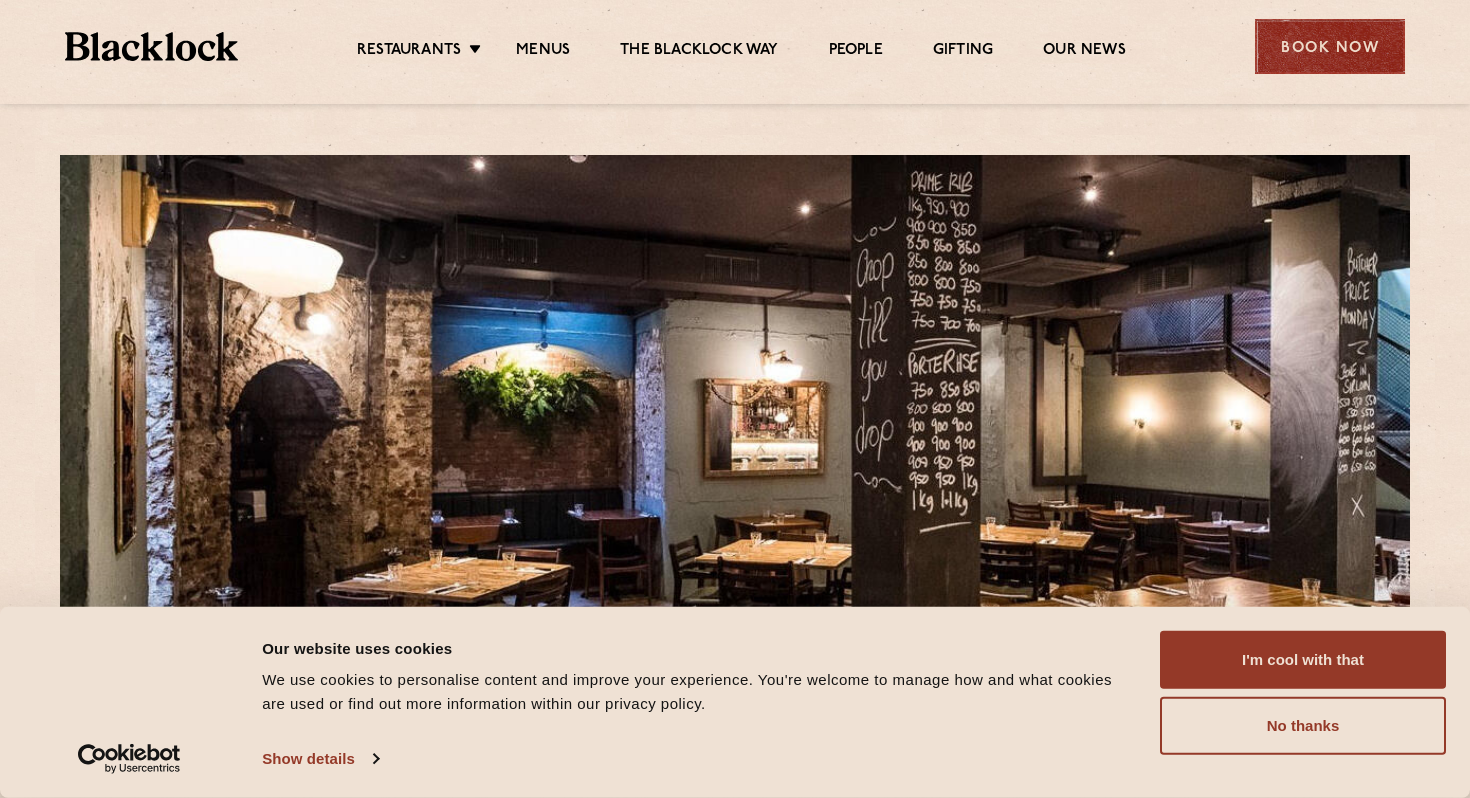 click on "Book Now" at bounding box center (1330, 46) 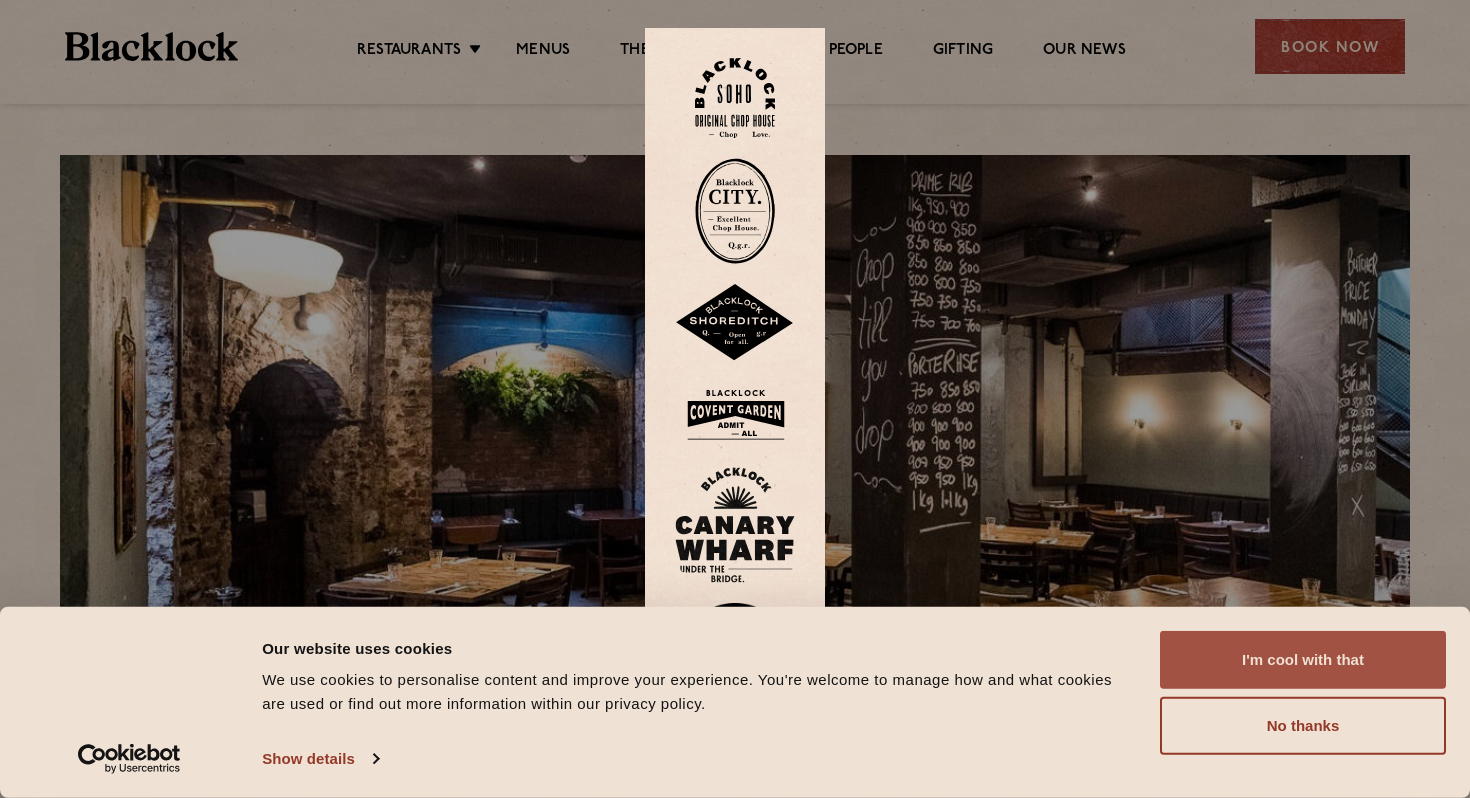 click on "I'm cool with that" at bounding box center [1303, 660] 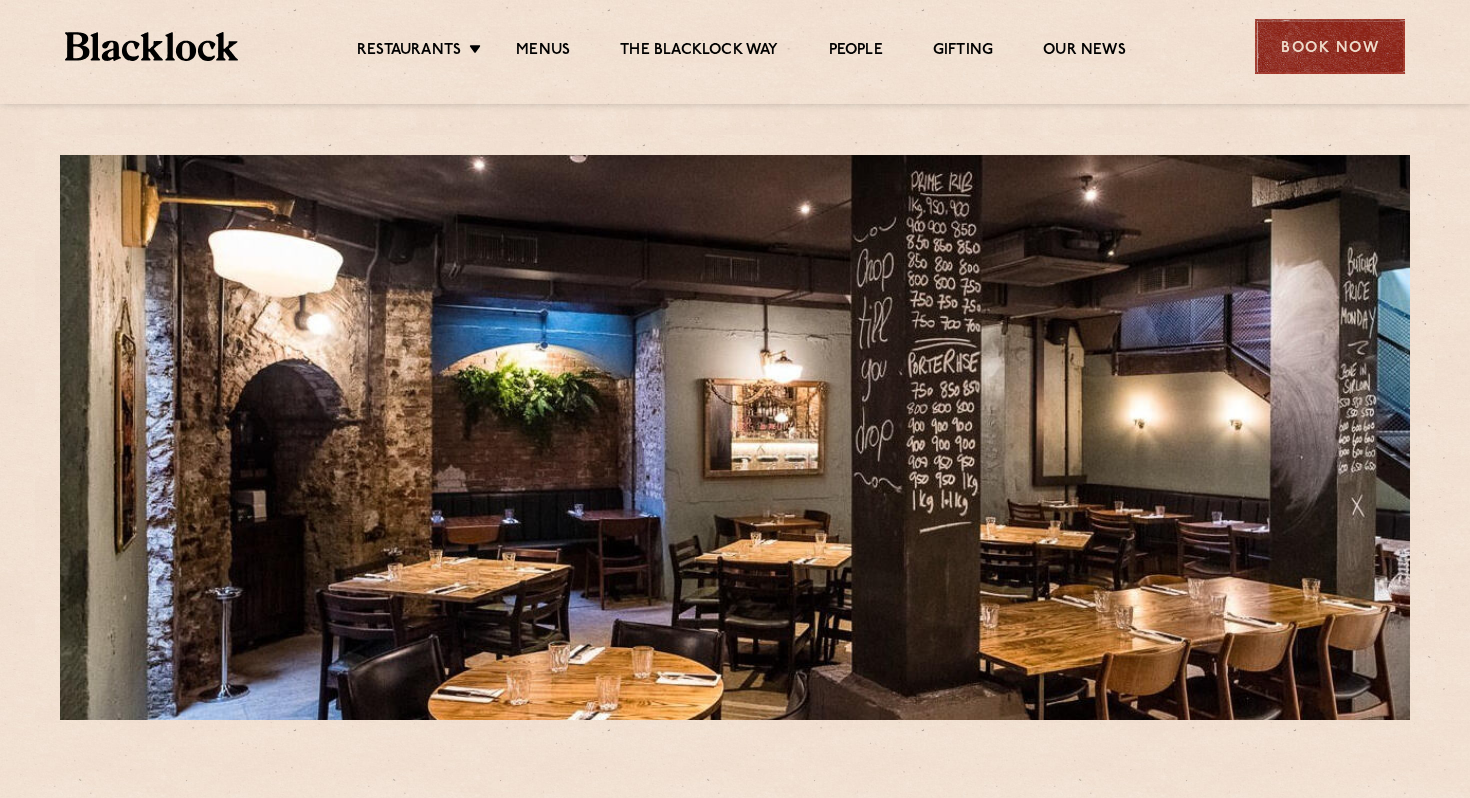 click on "Book Now" at bounding box center (1330, 46) 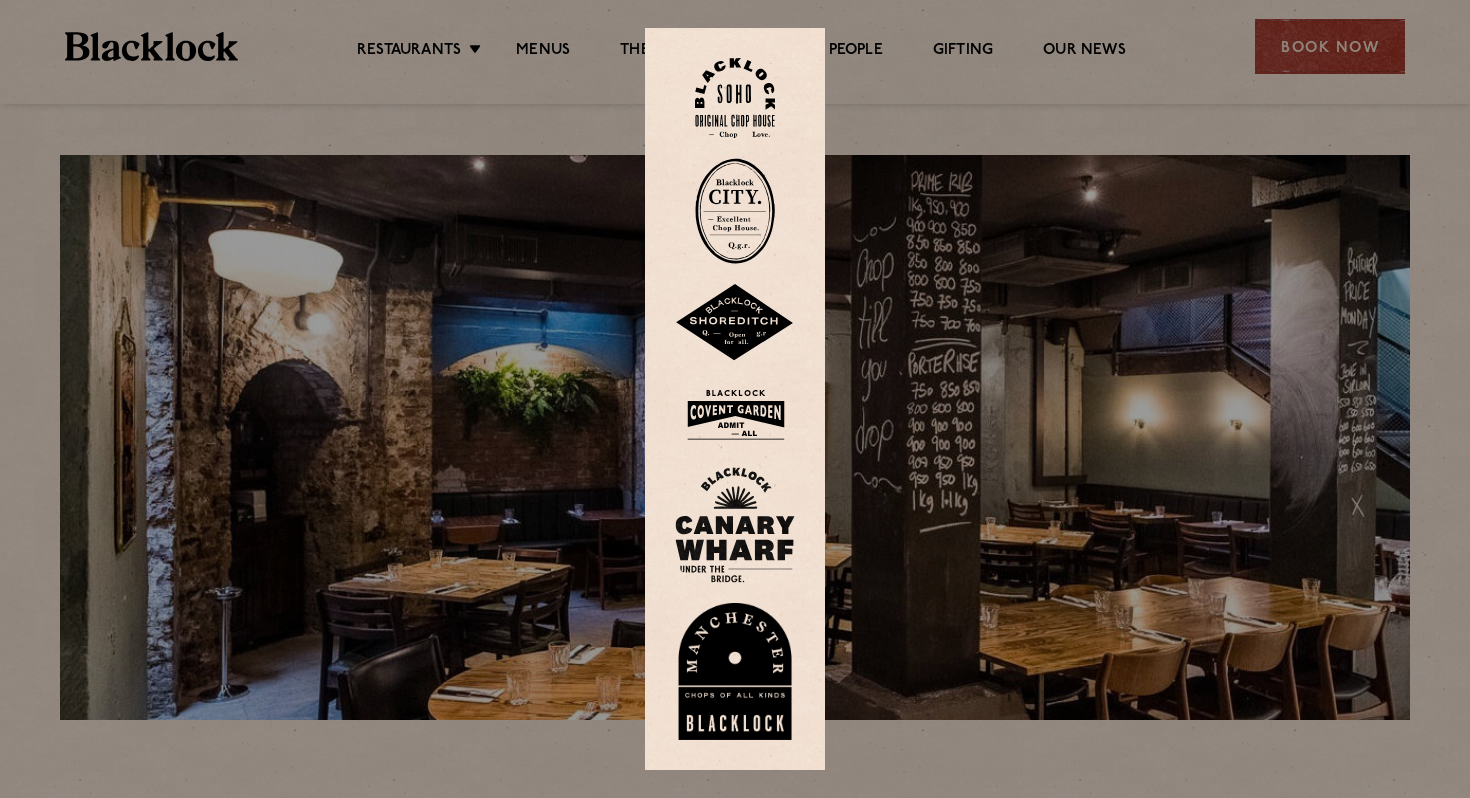 click at bounding box center [735, 414] 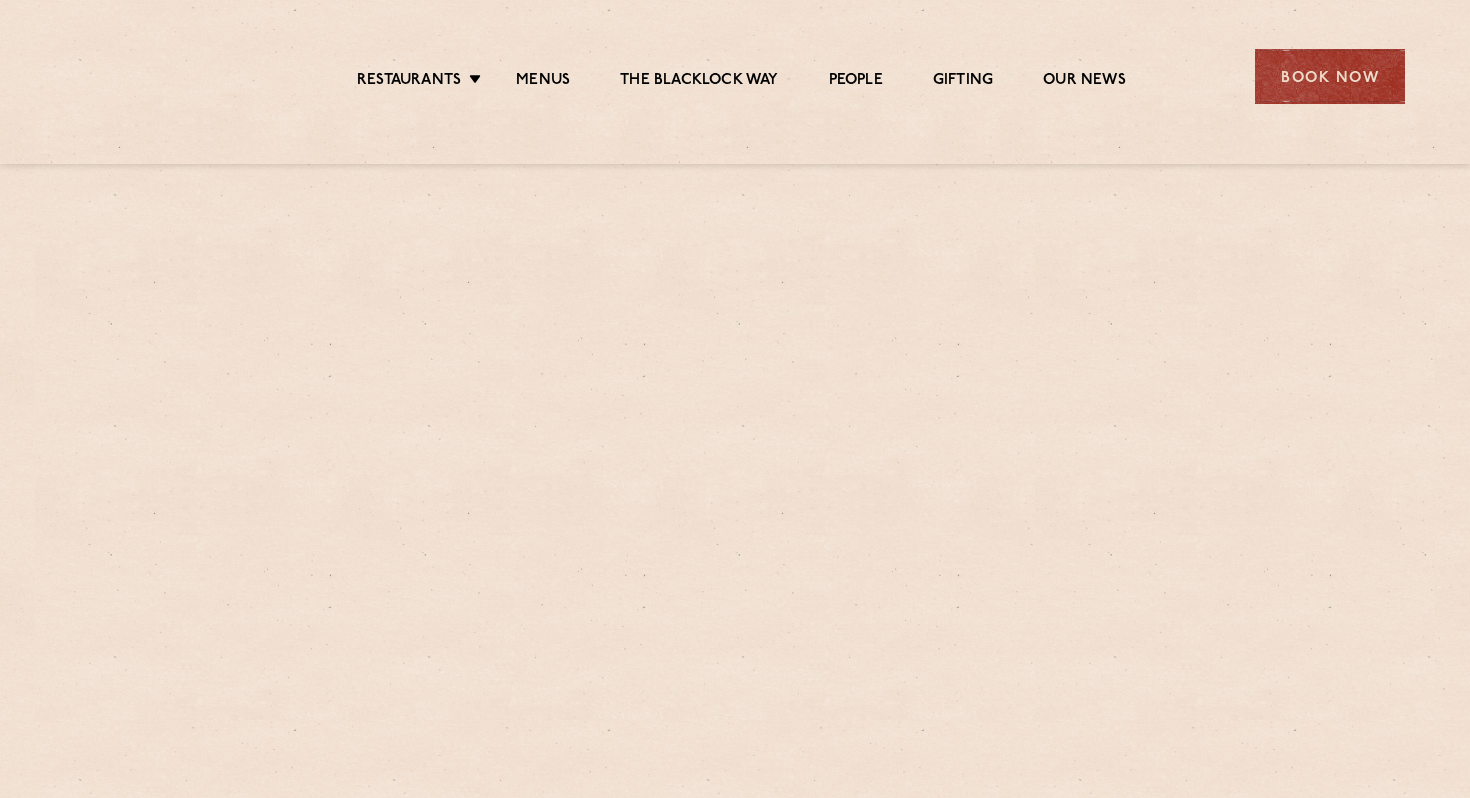 scroll, scrollTop: 0, scrollLeft: 0, axis: both 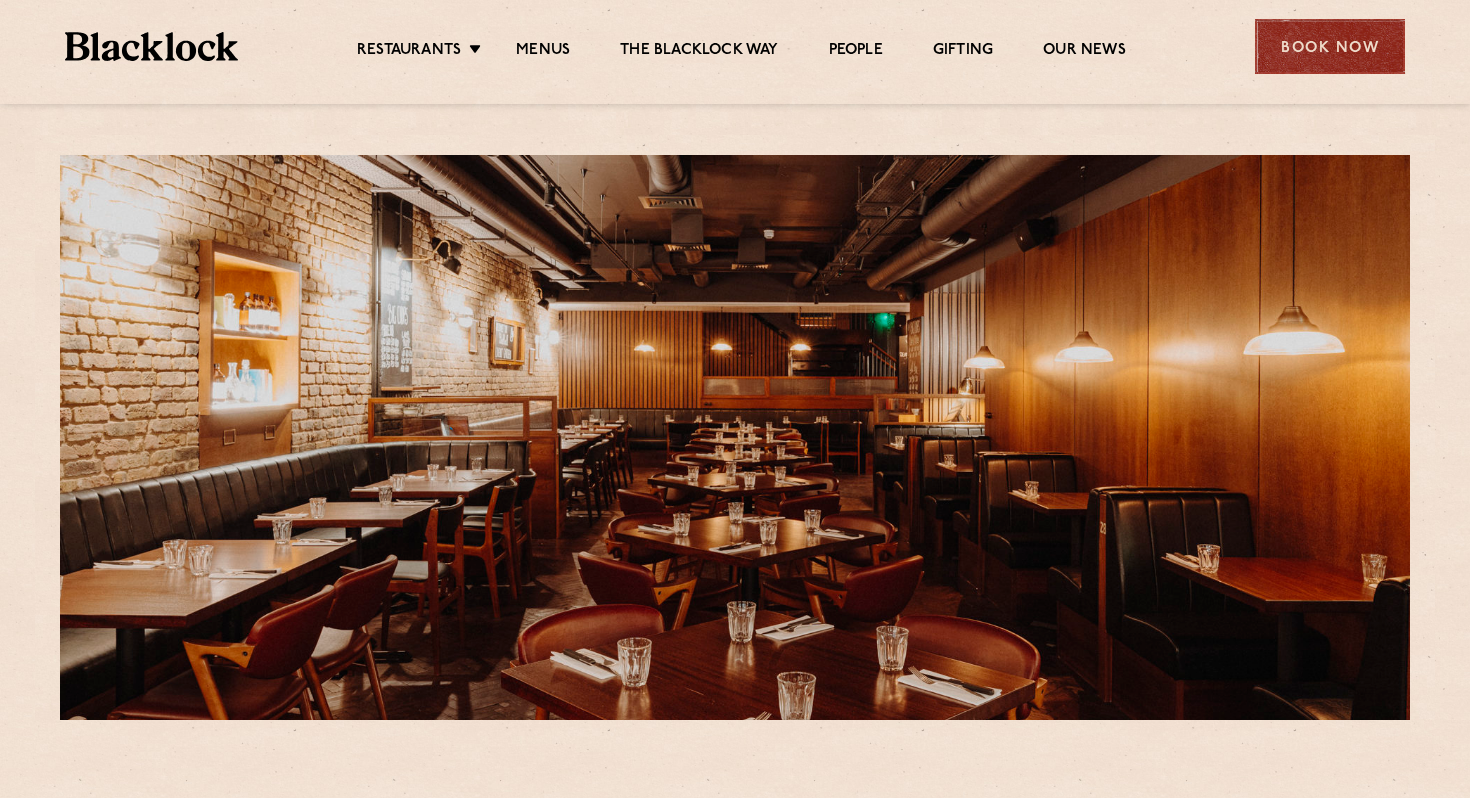 click on "Book Now" at bounding box center (1330, 46) 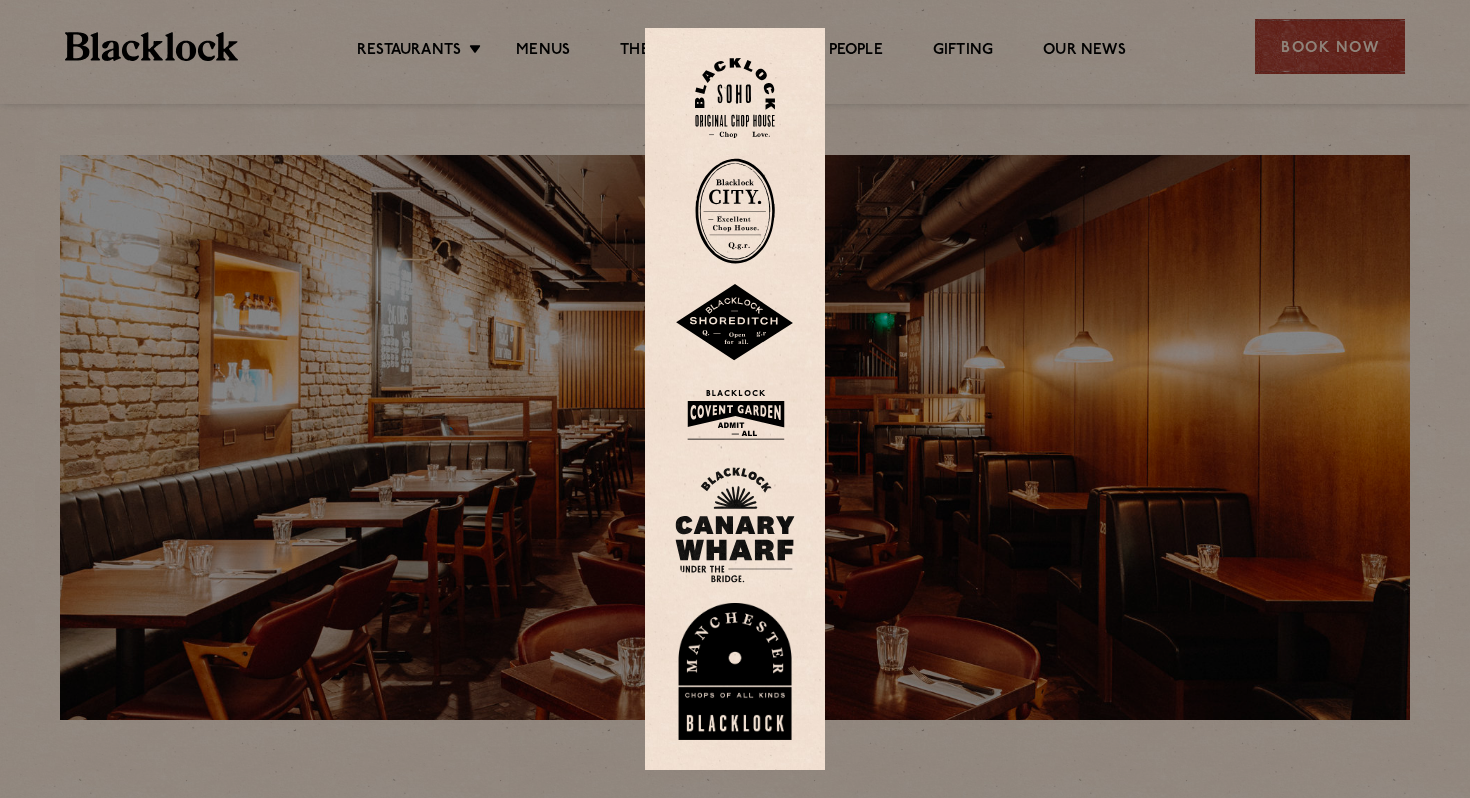 click at bounding box center [735, 414] 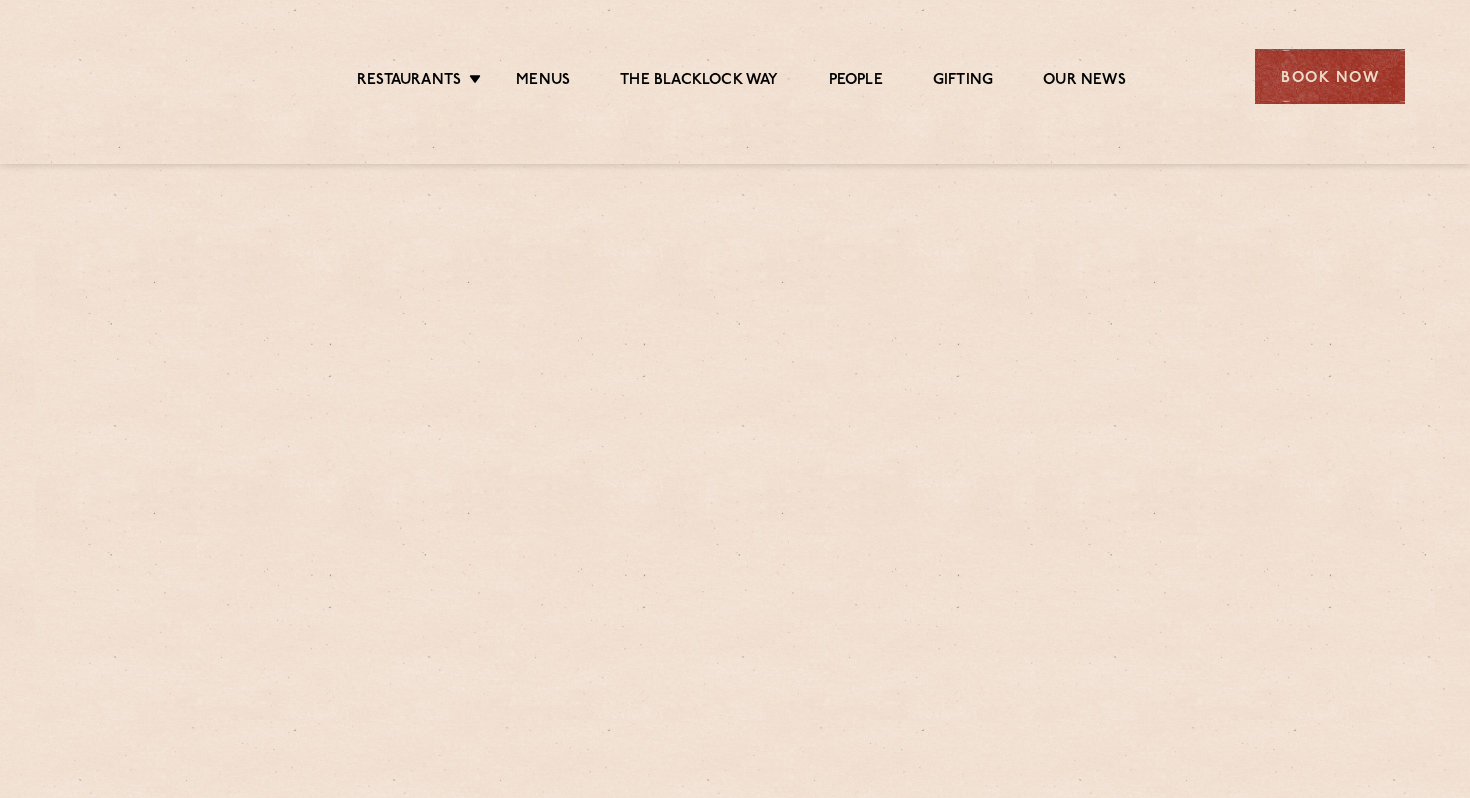 scroll, scrollTop: 0, scrollLeft: 0, axis: both 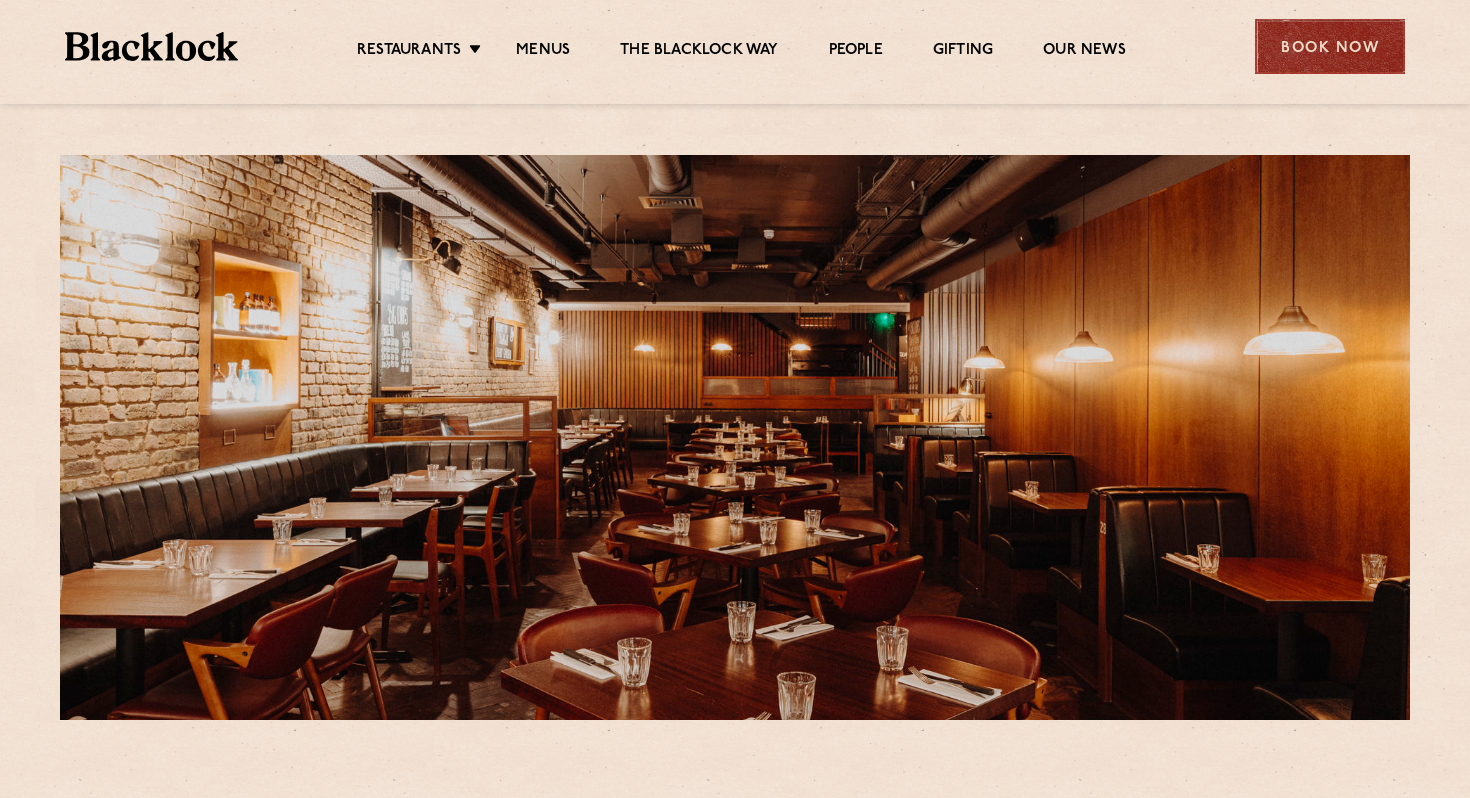 click on "Book Now" at bounding box center [1330, 46] 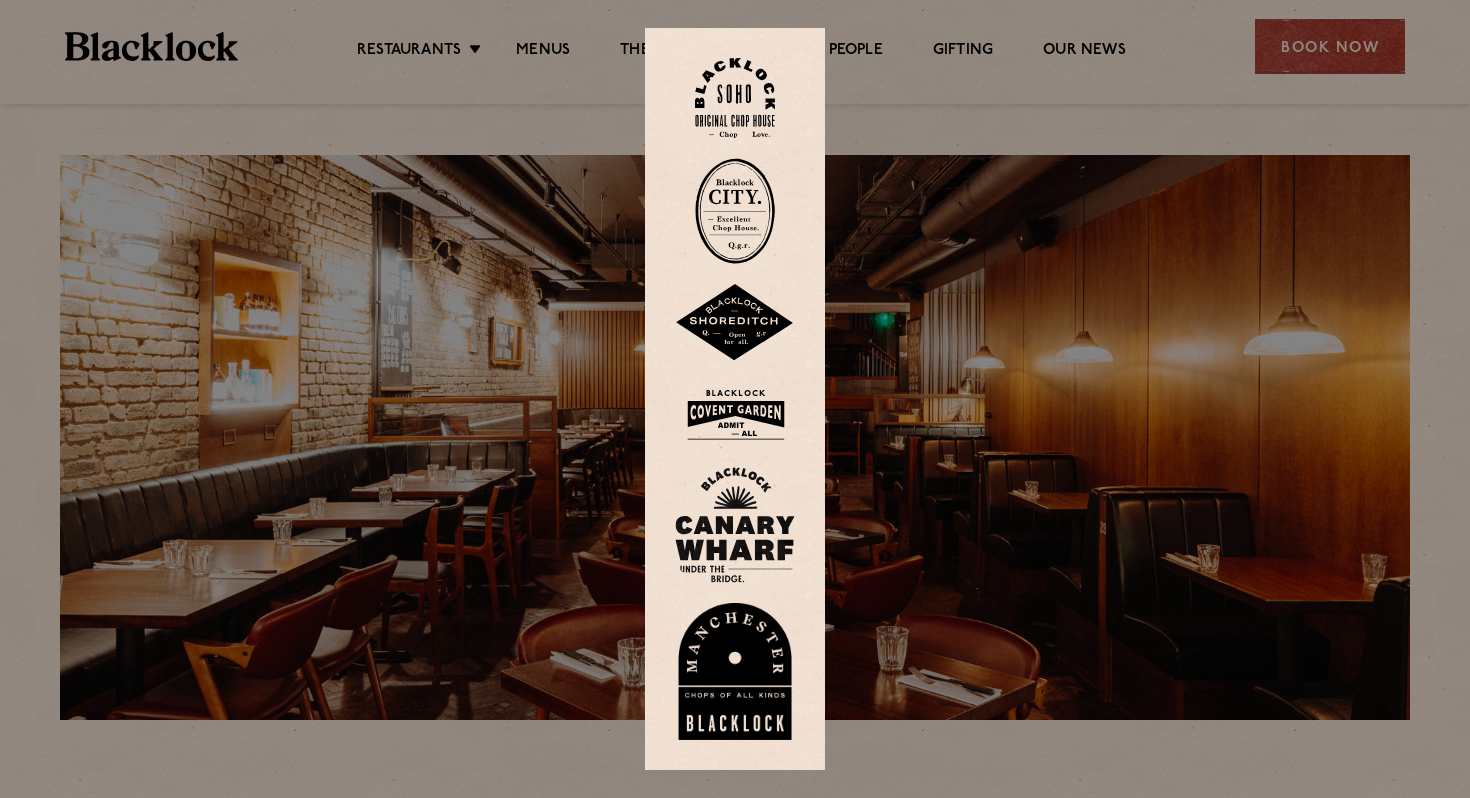 click at bounding box center (735, 414) 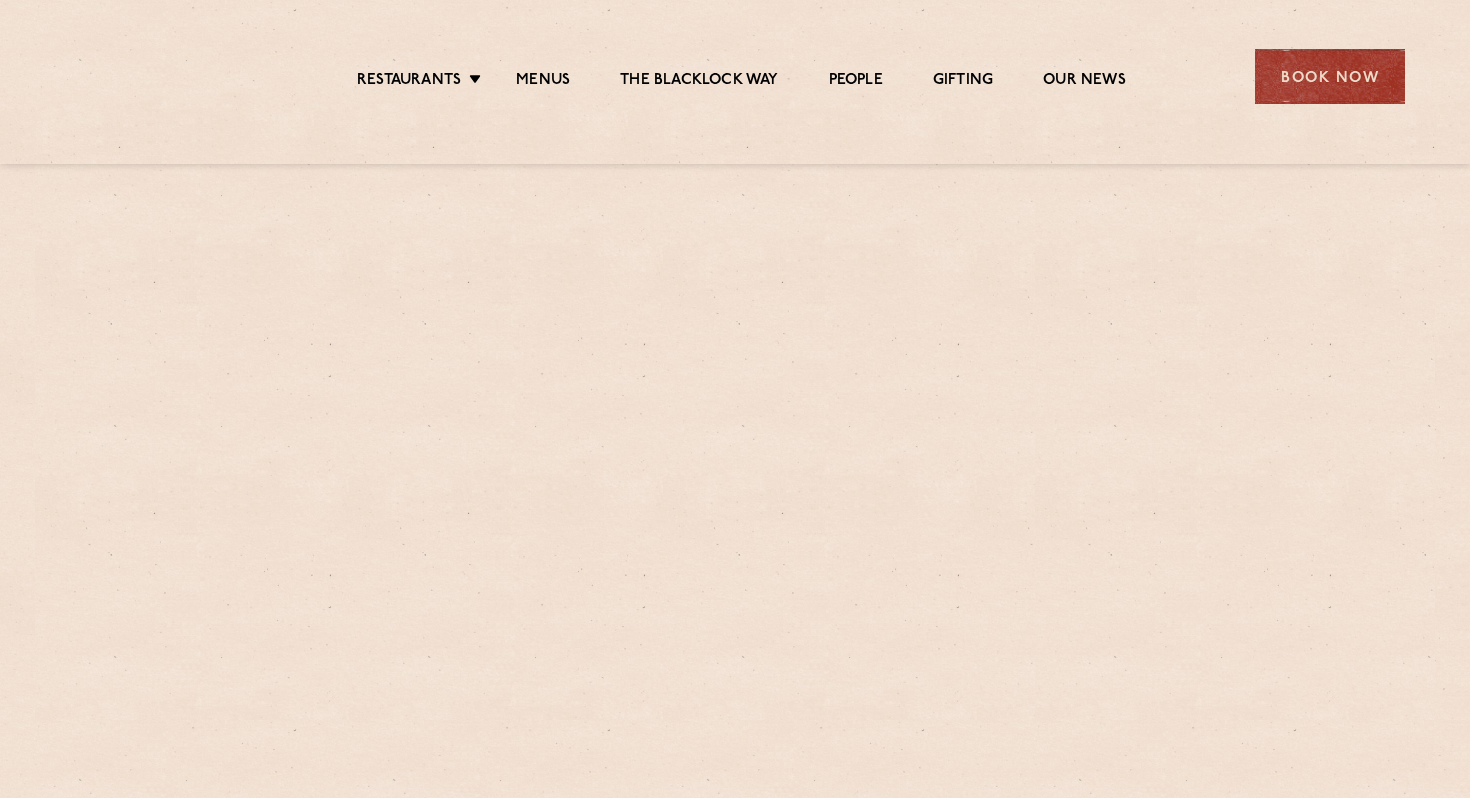scroll, scrollTop: 0, scrollLeft: 0, axis: both 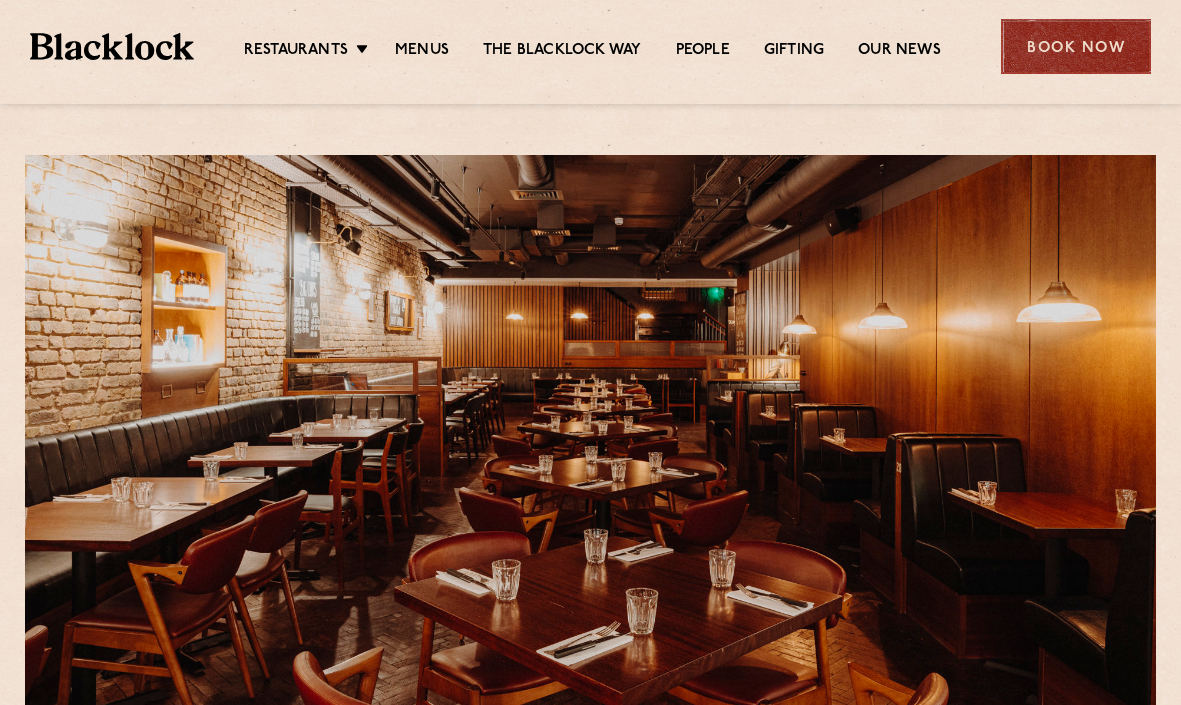click on "Book Now" at bounding box center [1076, 46] 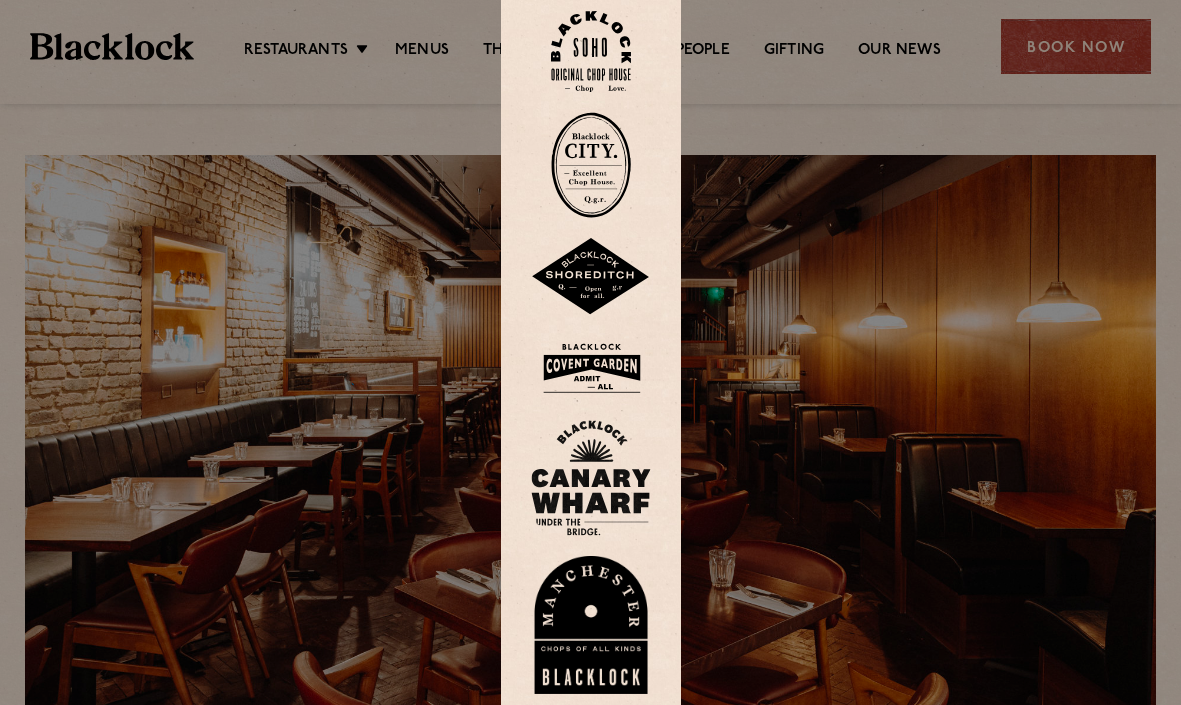 click at bounding box center (591, 368) 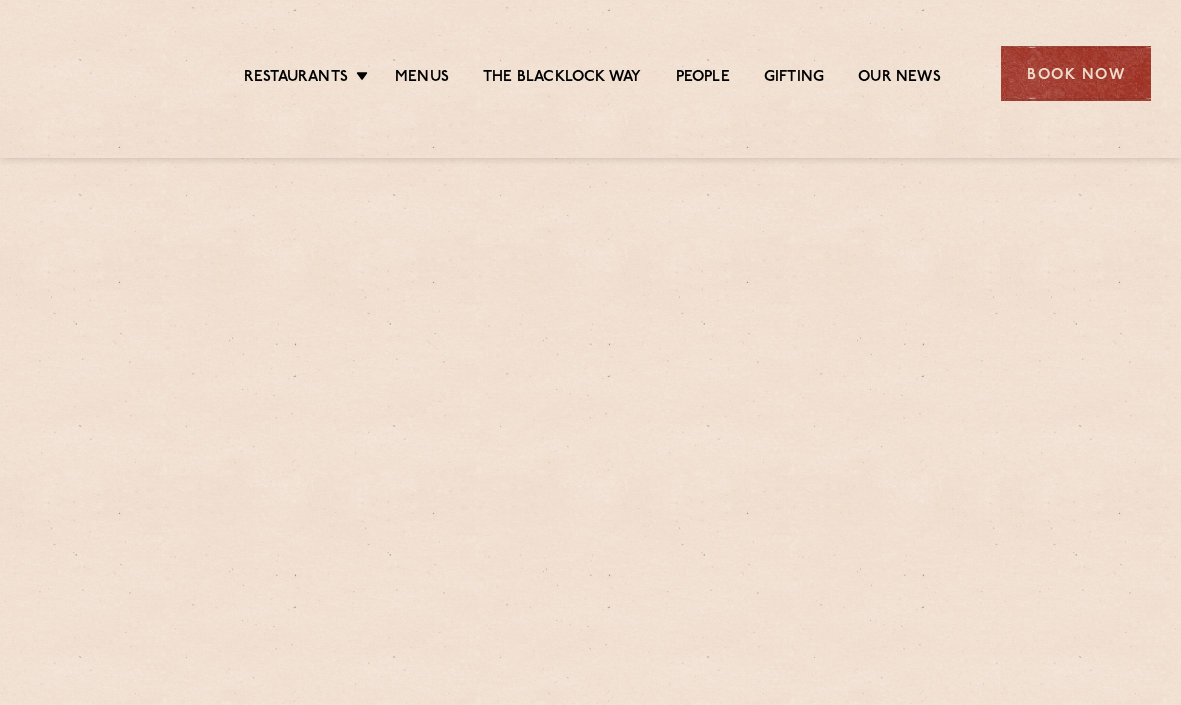 scroll, scrollTop: 0, scrollLeft: 0, axis: both 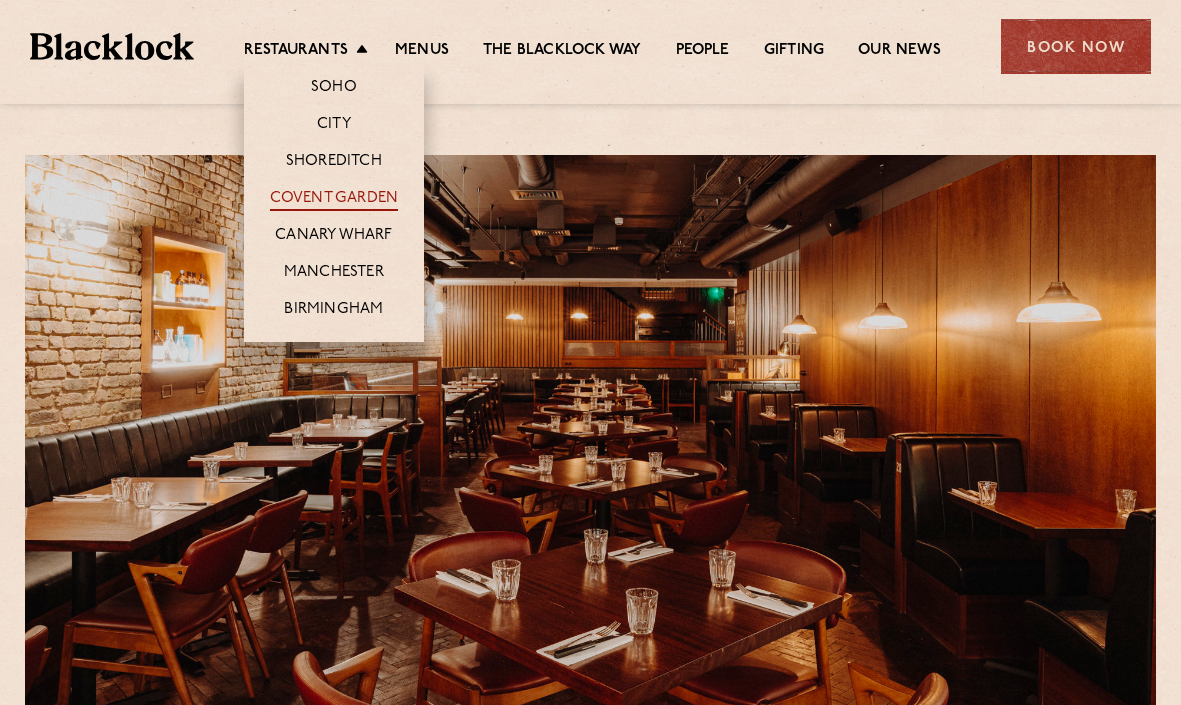 click on "Covent Garden" at bounding box center [334, 200] 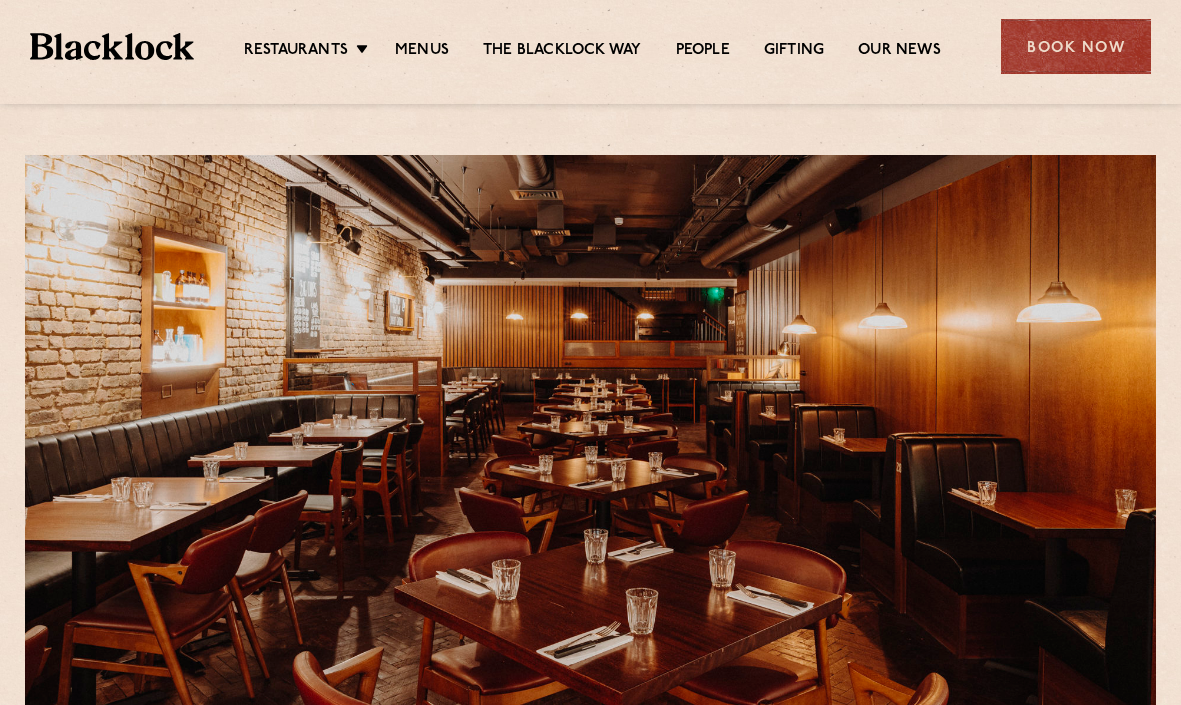 scroll, scrollTop: 0, scrollLeft: 0, axis: both 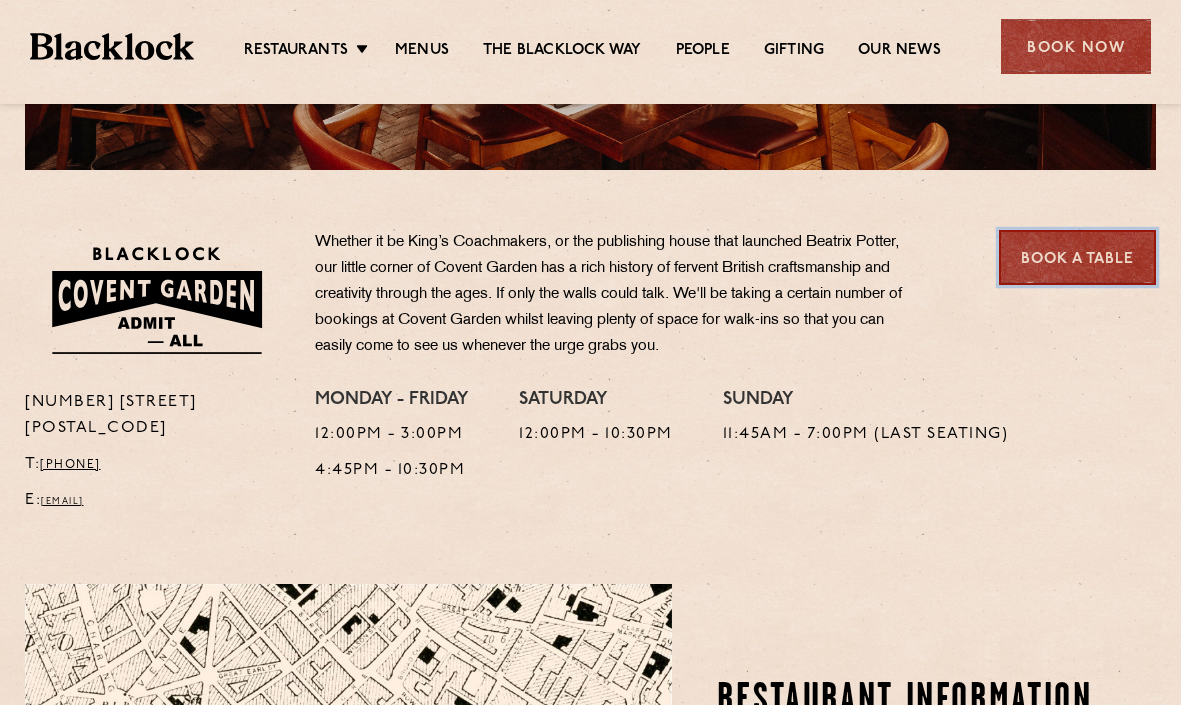 click on "Book a Table" at bounding box center (1077, 257) 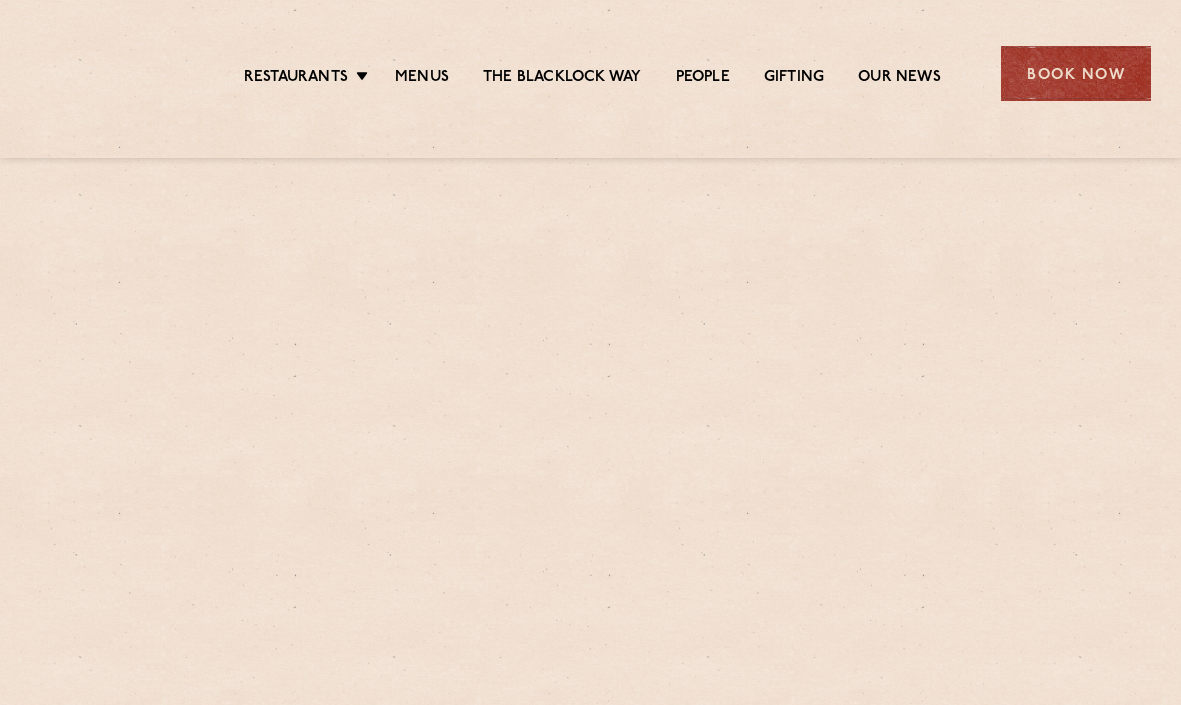 scroll, scrollTop: 0, scrollLeft: 0, axis: both 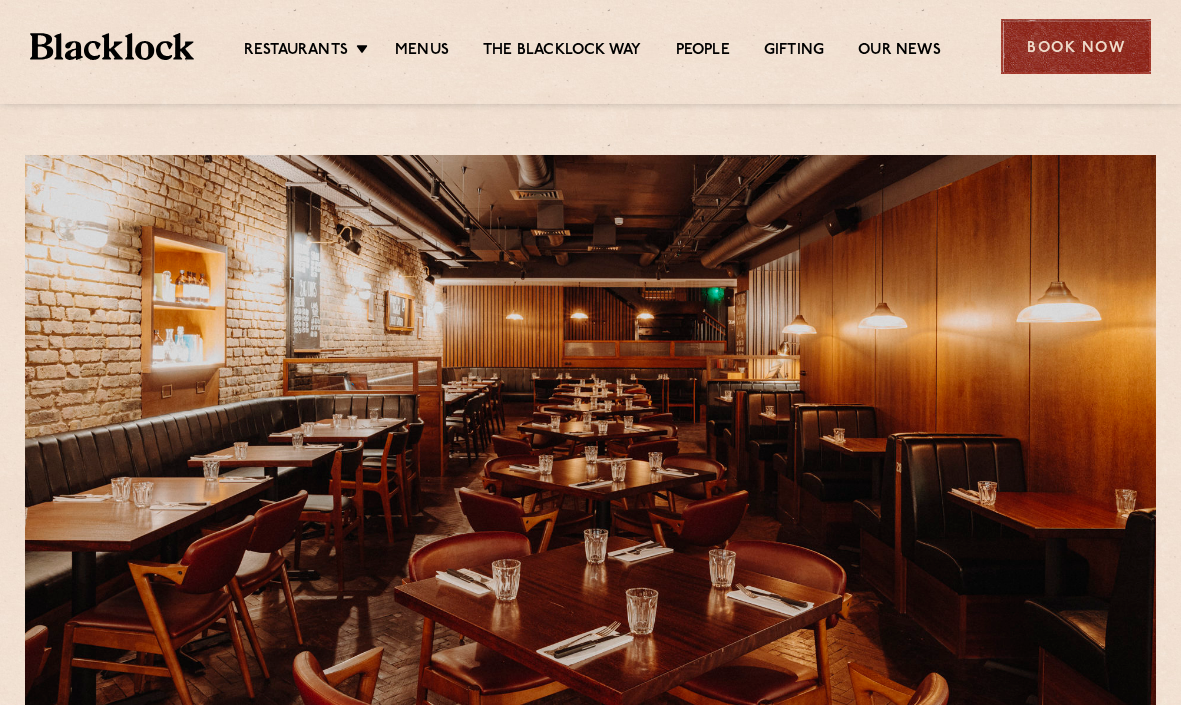 click on "Book Now" at bounding box center (1076, 46) 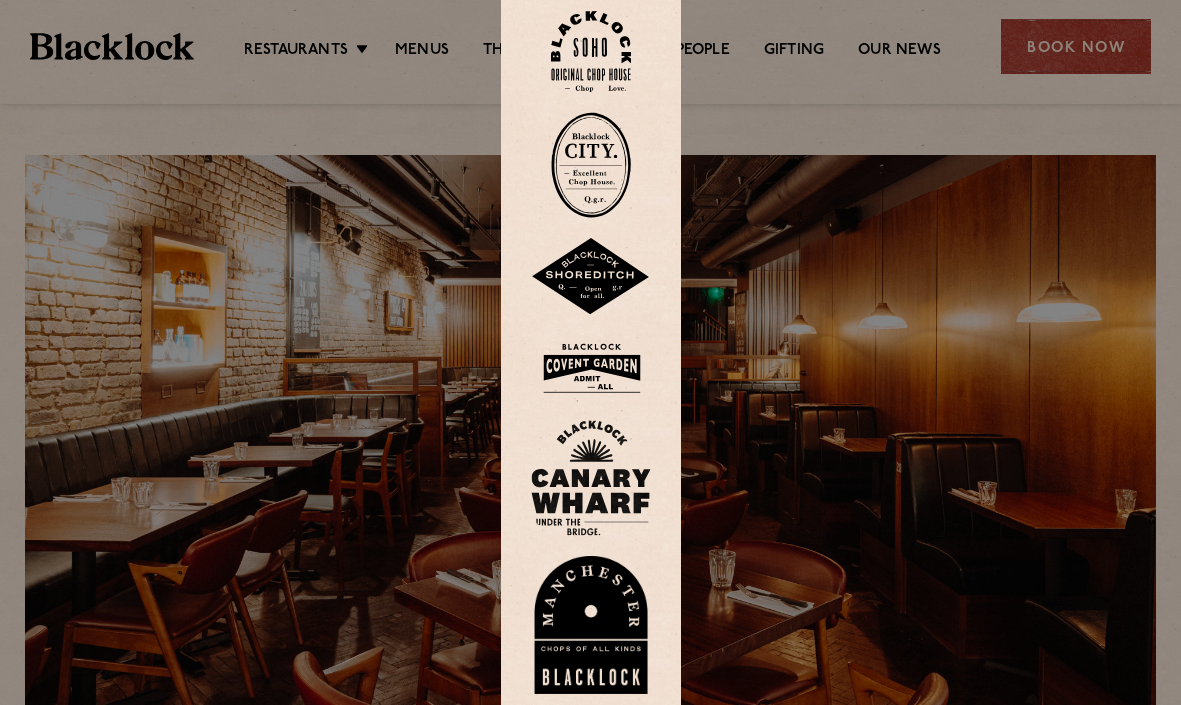click at bounding box center (590, 352) 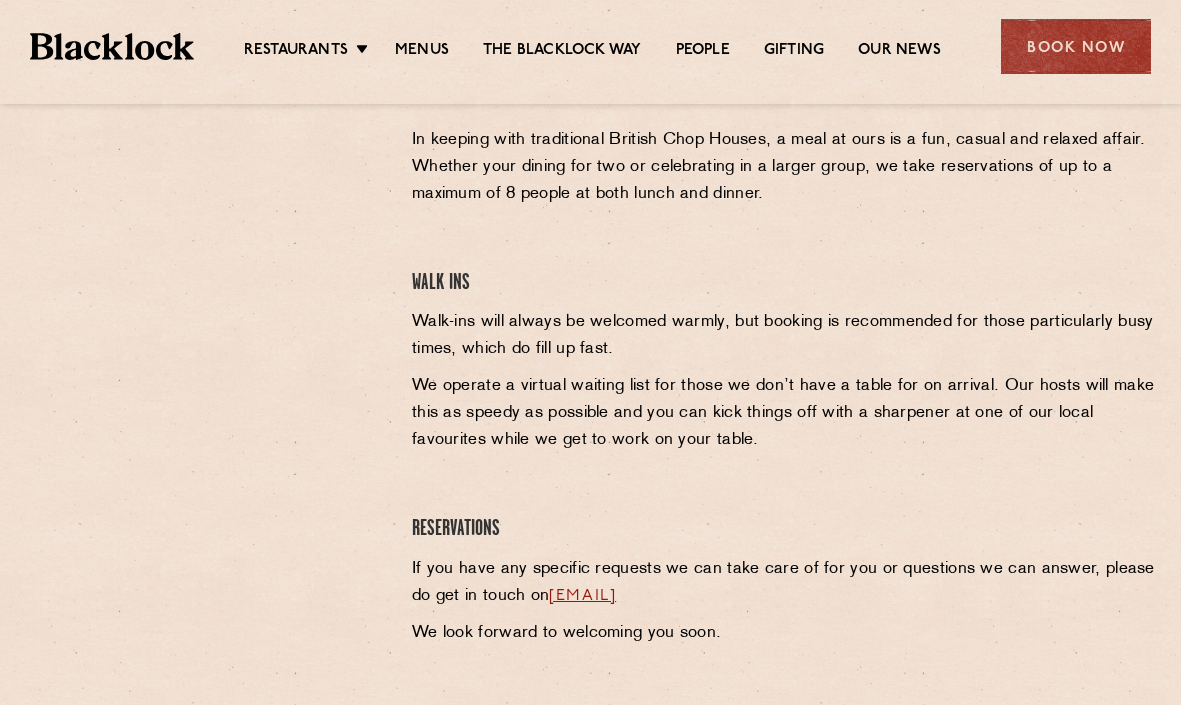 scroll, scrollTop: 0, scrollLeft: 0, axis: both 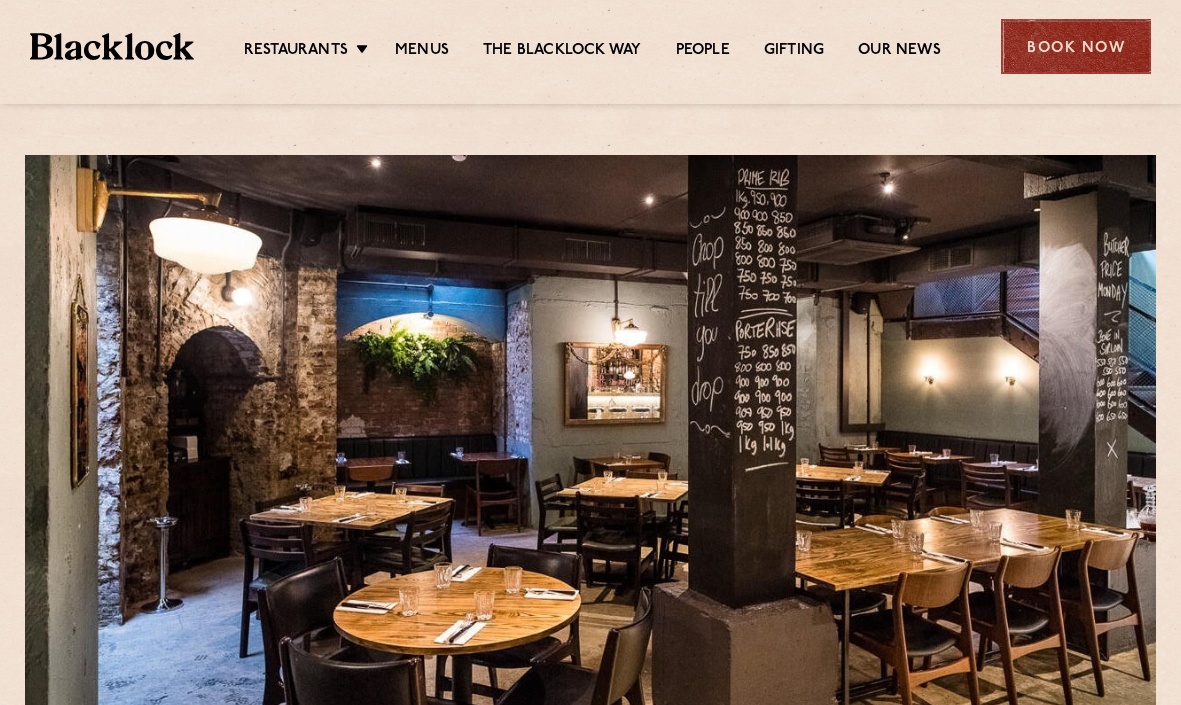 click on "Book Now" at bounding box center (1076, 46) 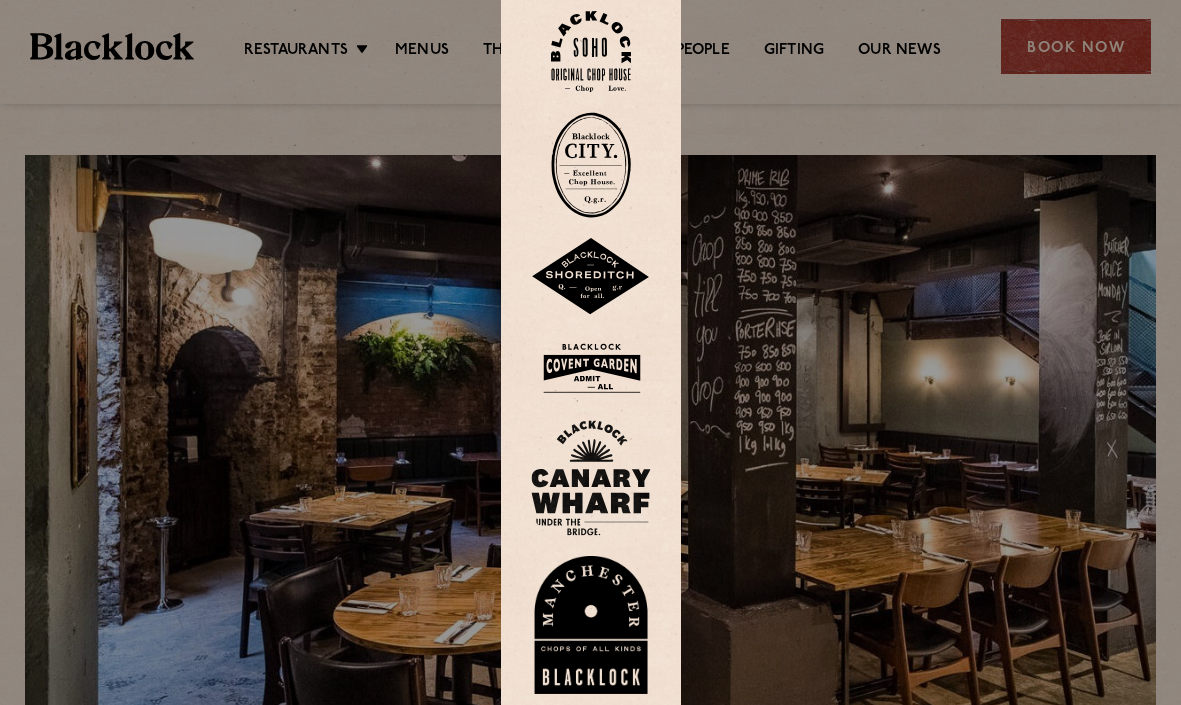 click at bounding box center [591, 368] 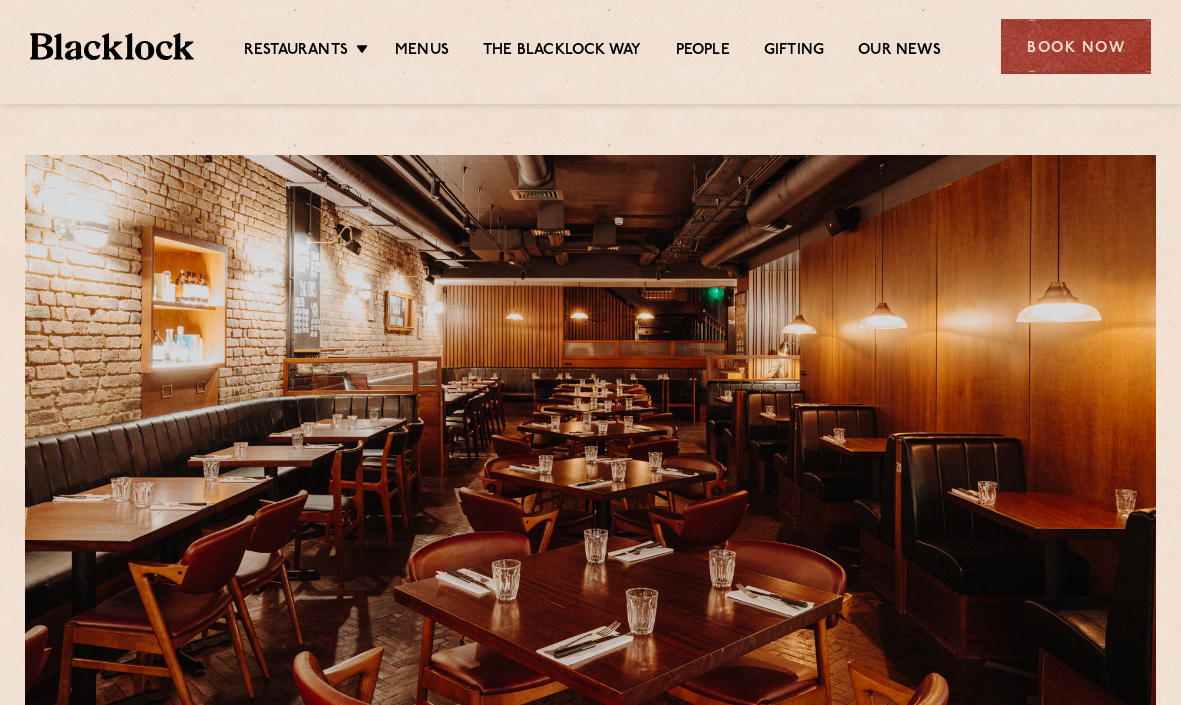 scroll, scrollTop: 0, scrollLeft: 0, axis: both 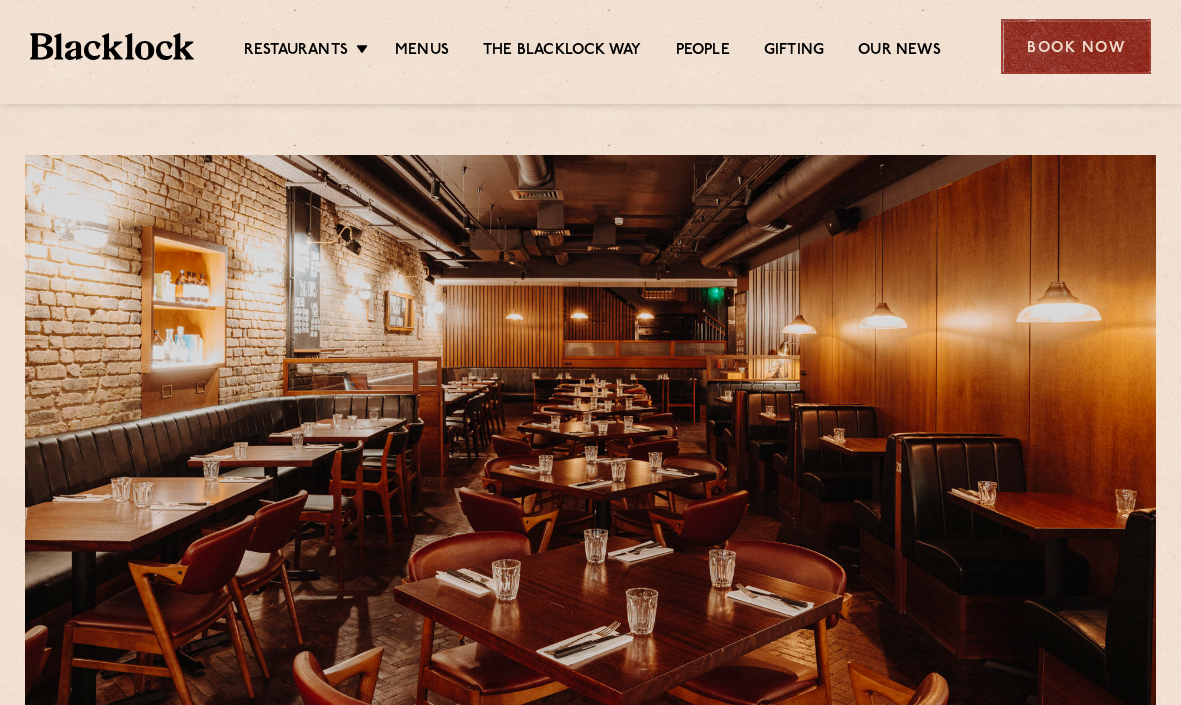 click on "Book Now" at bounding box center [1076, 46] 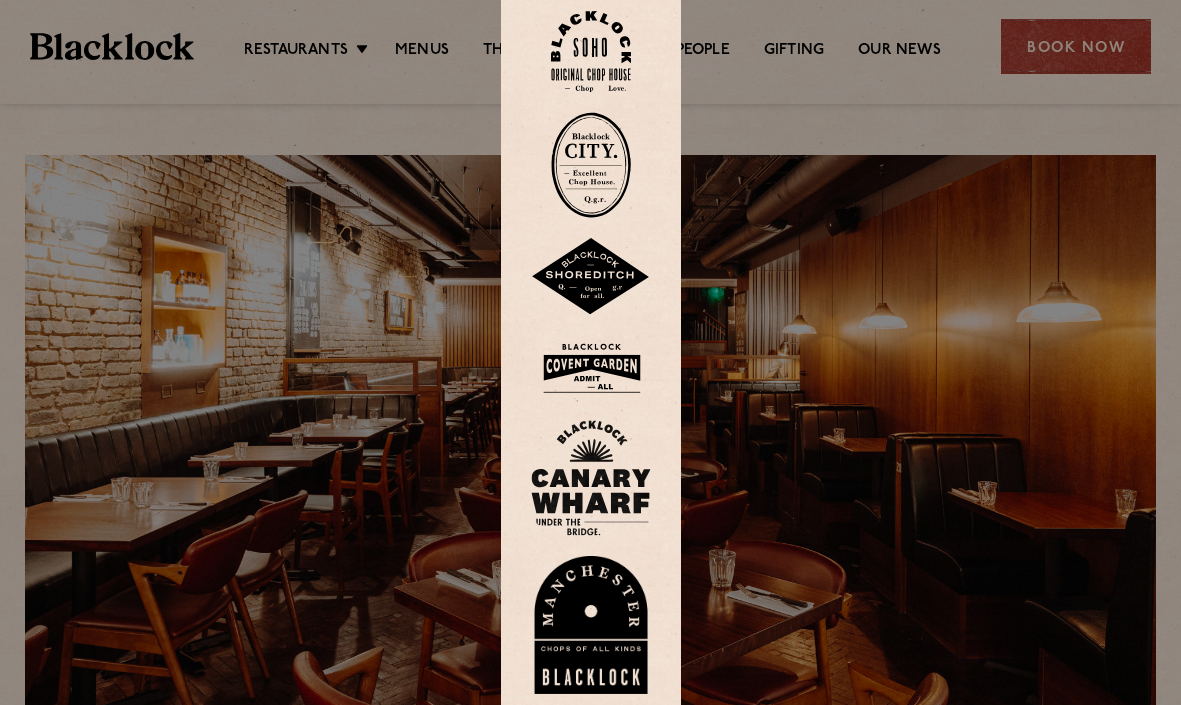 click at bounding box center [591, 368] 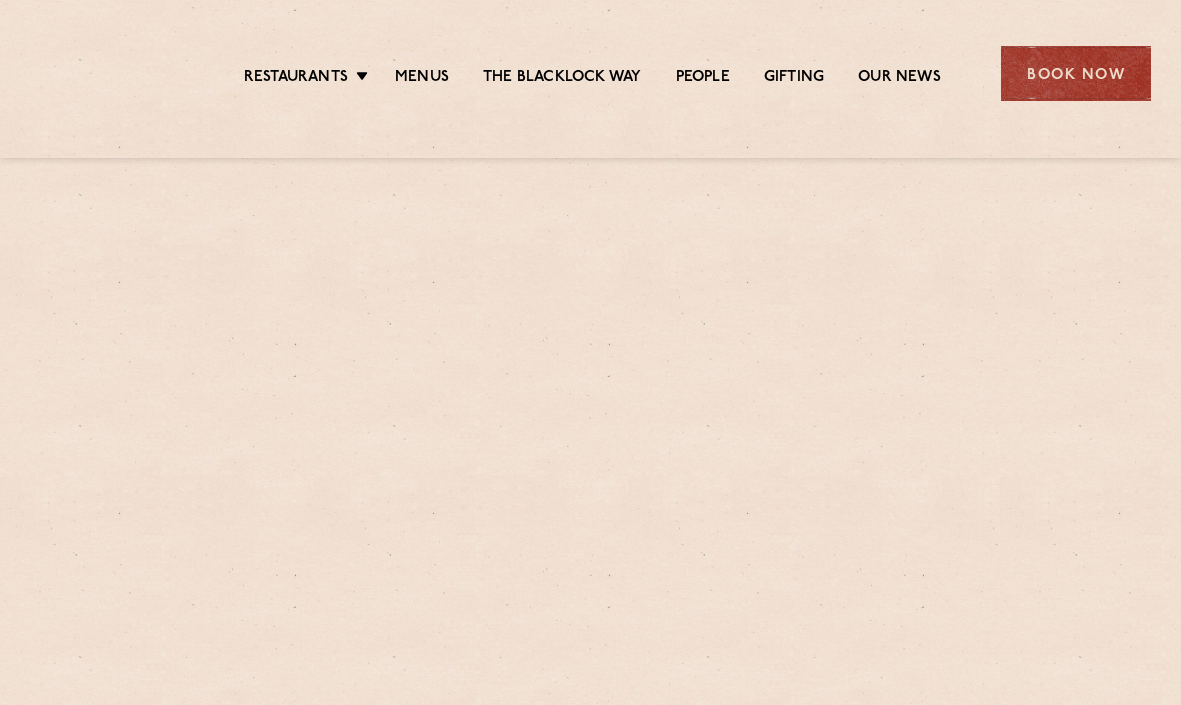 scroll, scrollTop: 685, scrollLeft: 0, axis: vertical 